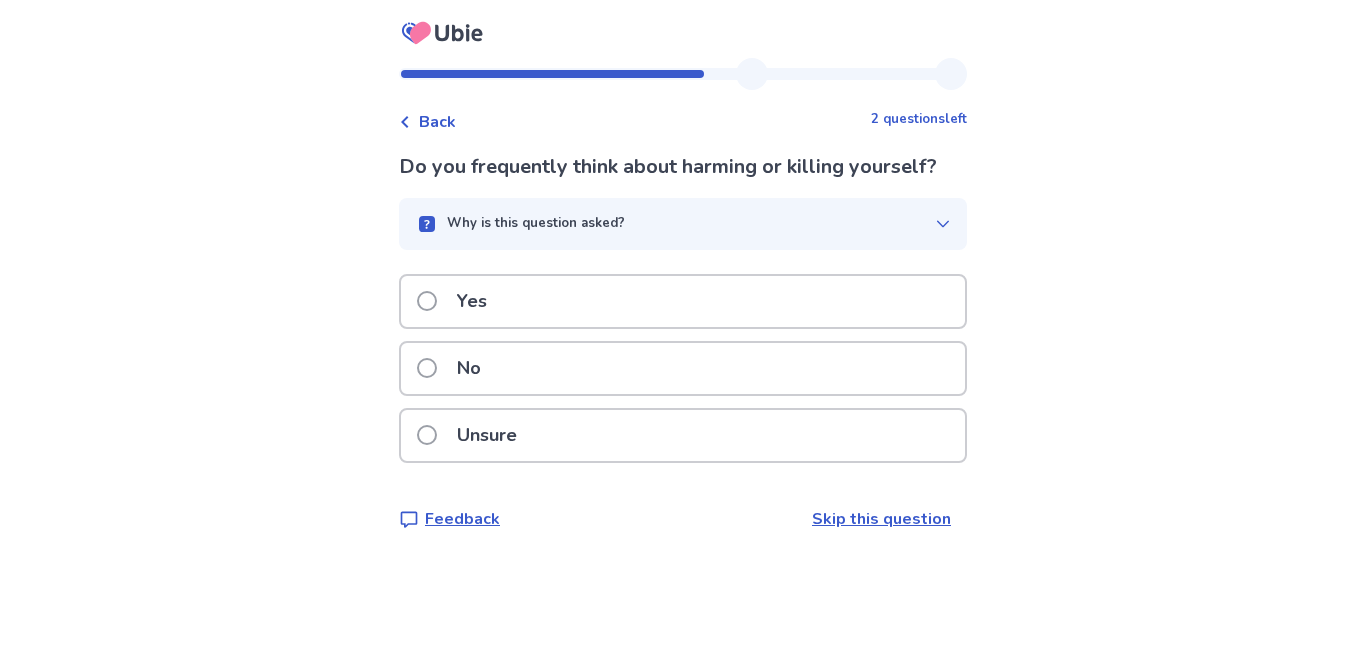 scroll, scrollTop: 0, scrollLeft: 0, axis: both 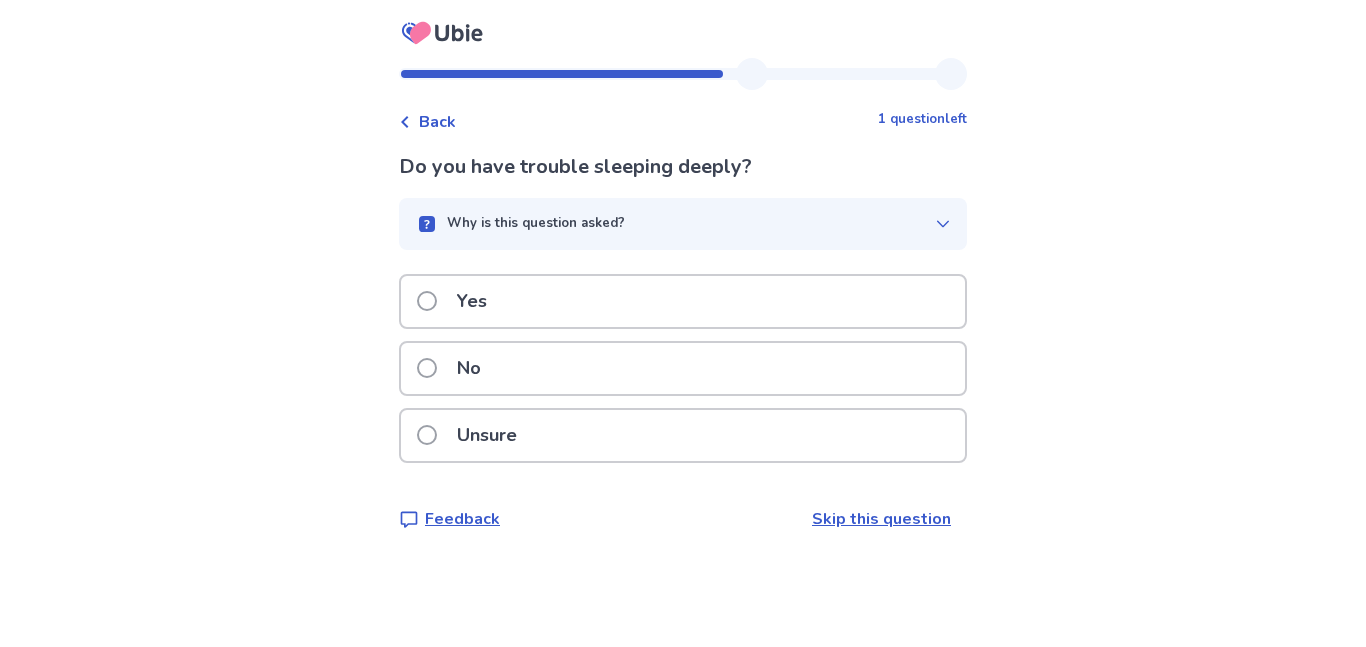 click on "Yes" at bounding box center [683, 301] 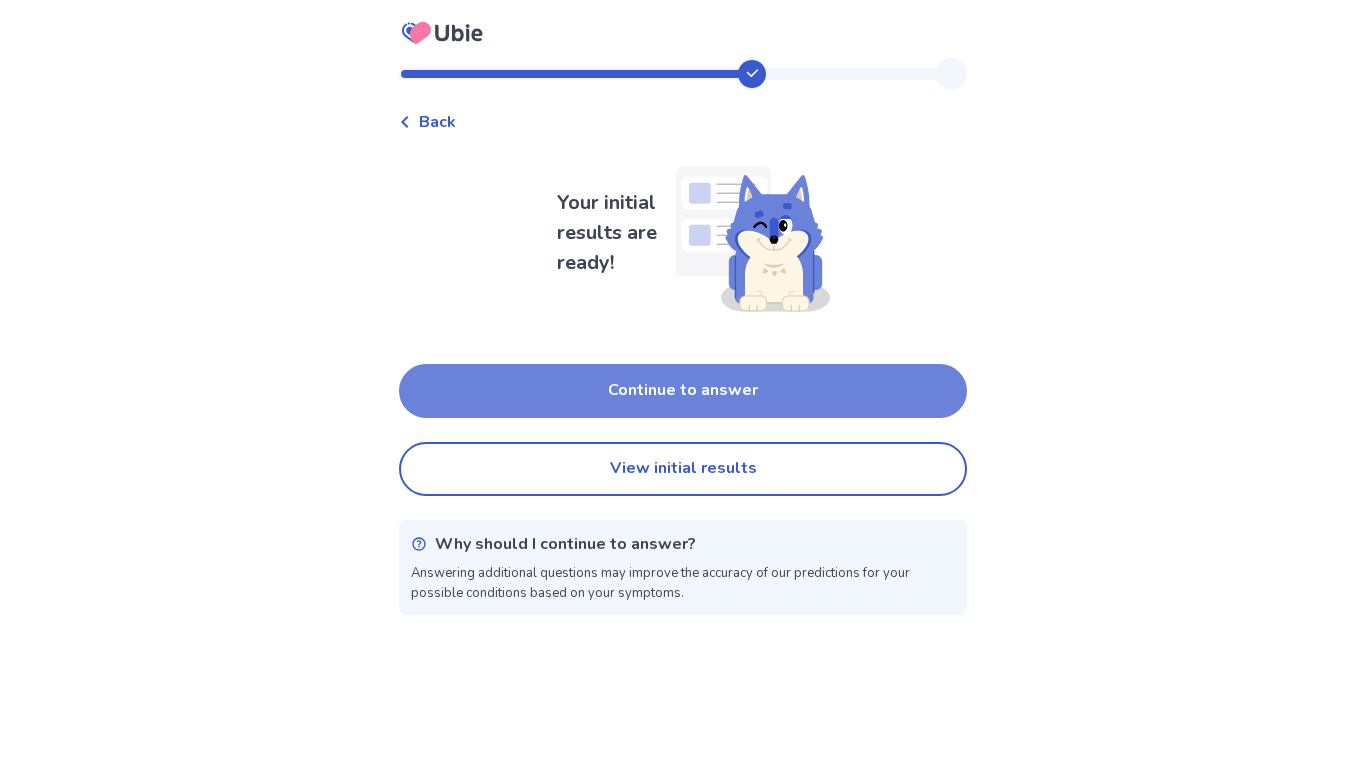 click on "Continue to answer" at bounding box center [683, 391] 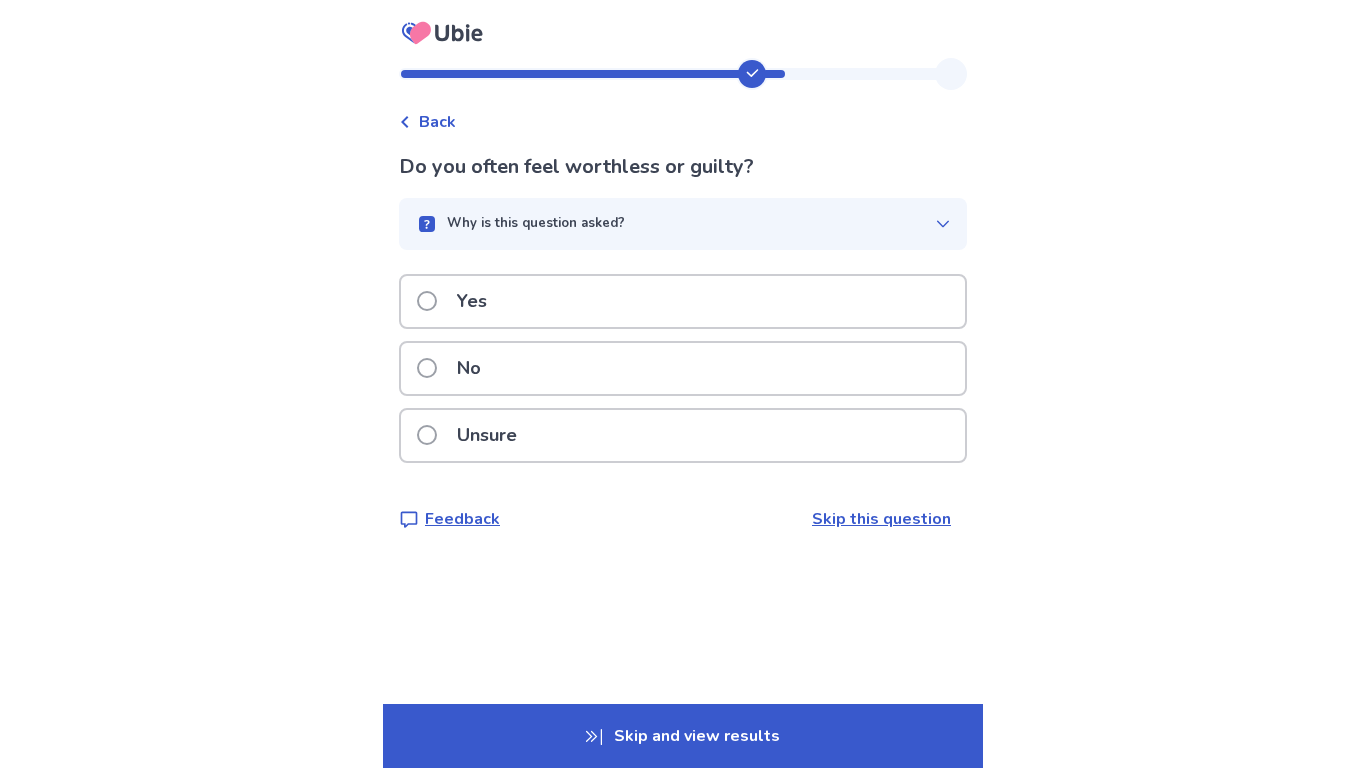click on "Yes" at bounding box center (683, 301) 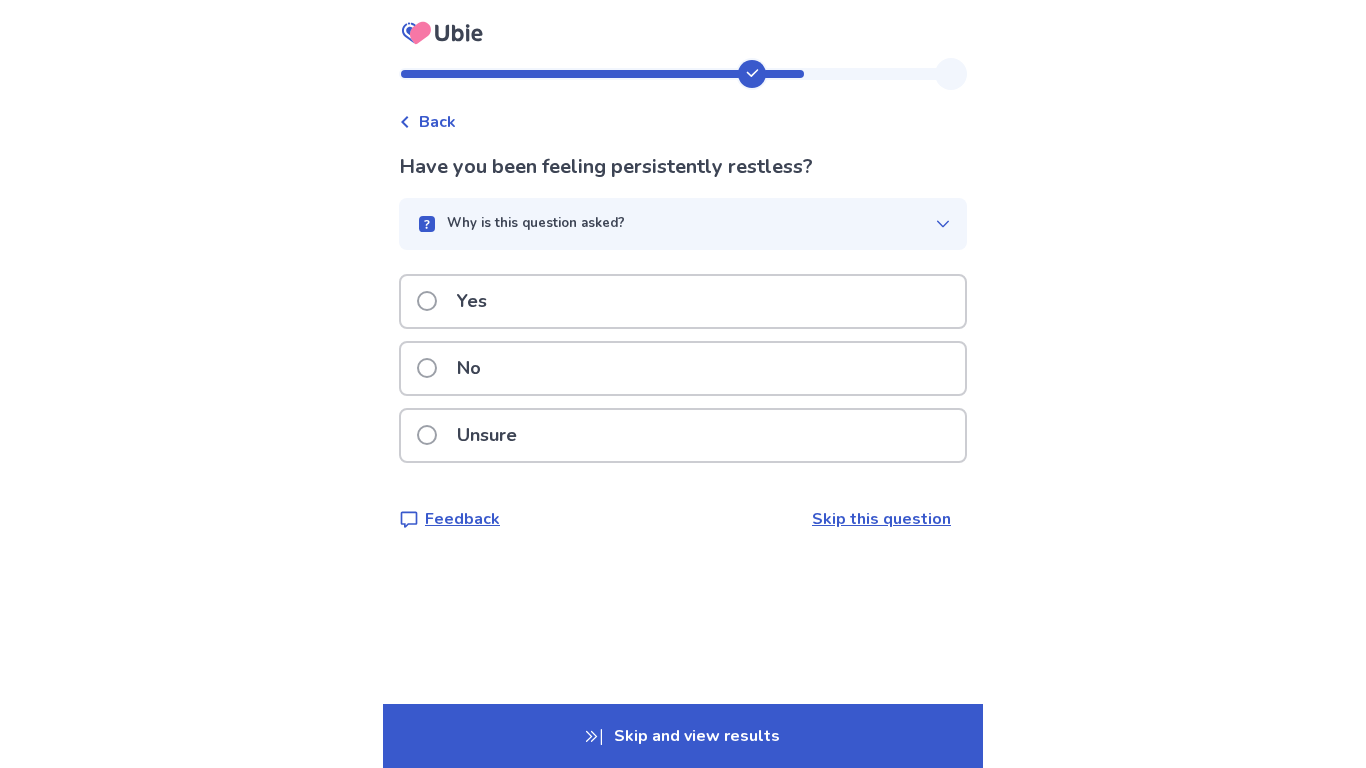 click on "Yes" at bounding box center (683, 301) 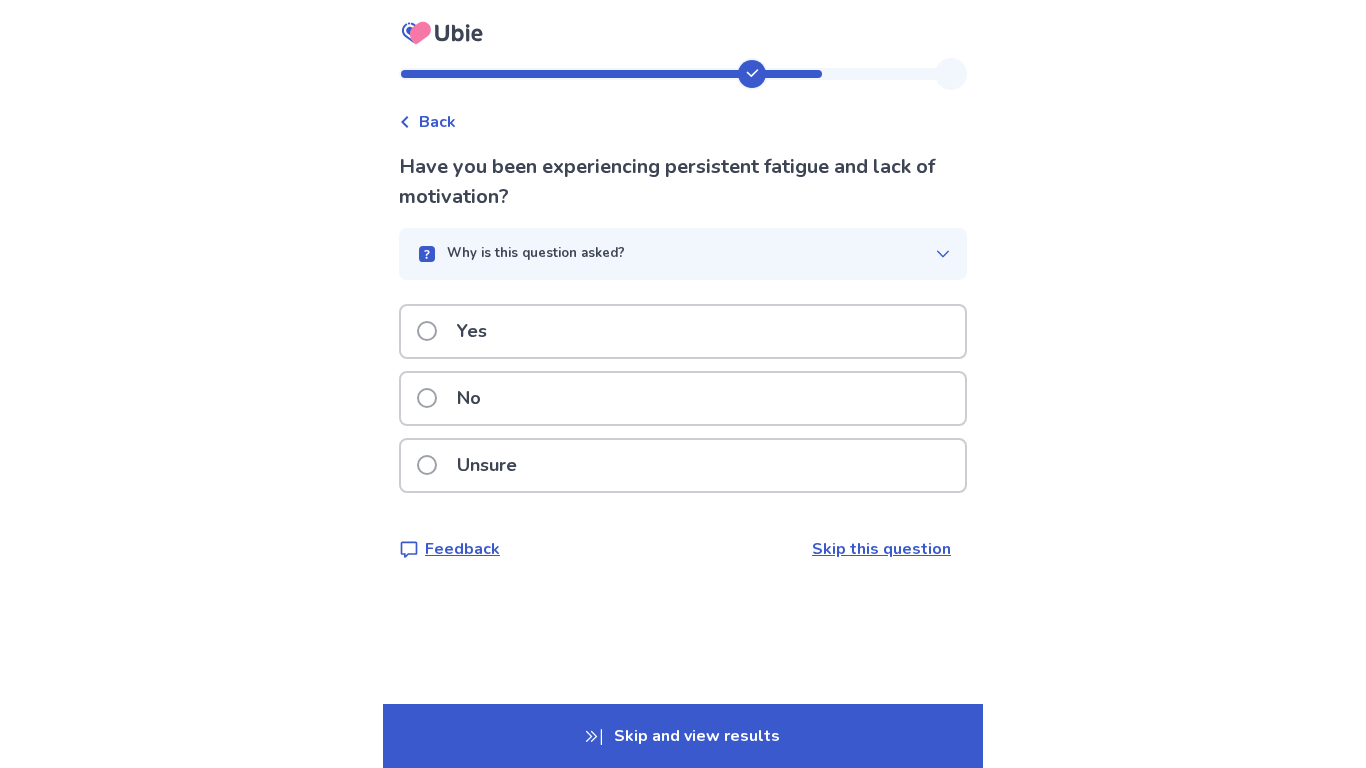 click on "Yes" at bounding box center (683, 331) 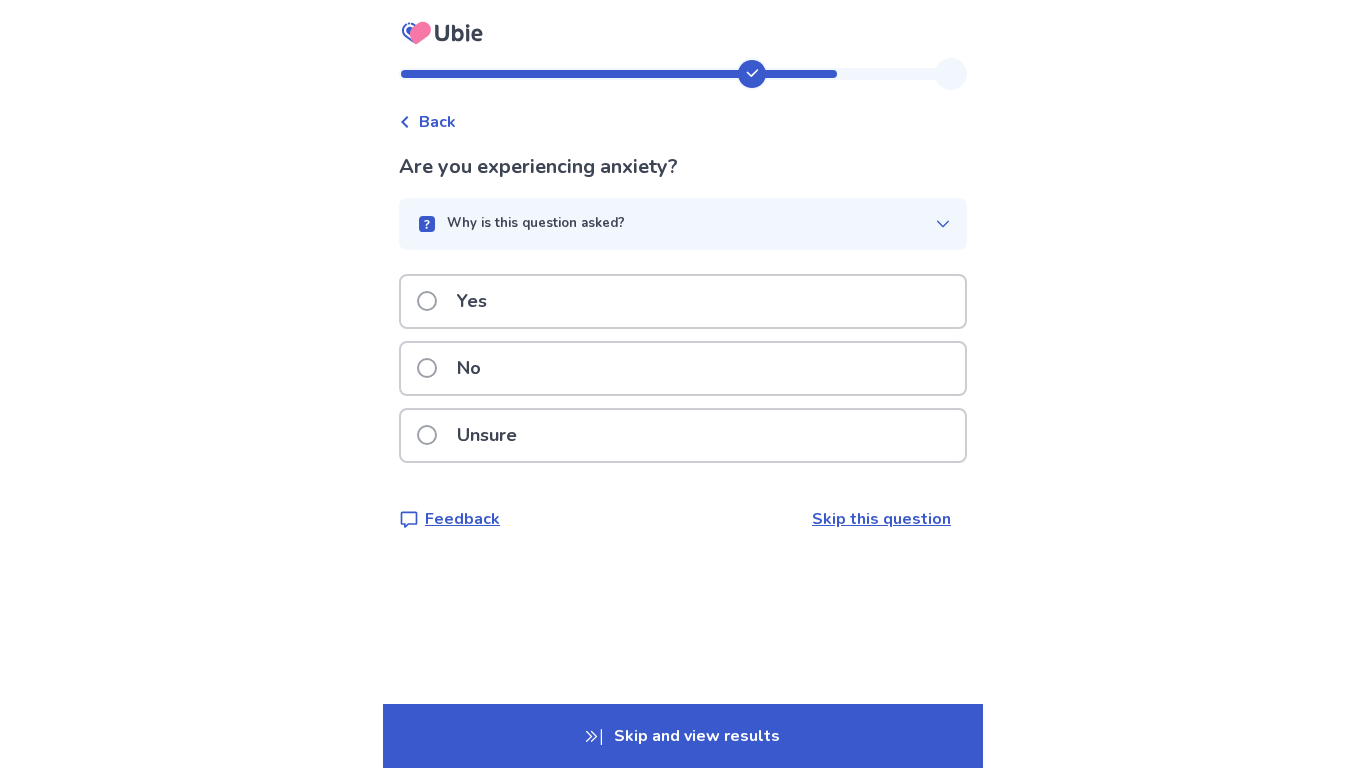 click on "Yes" at bounding box center [683, 301] 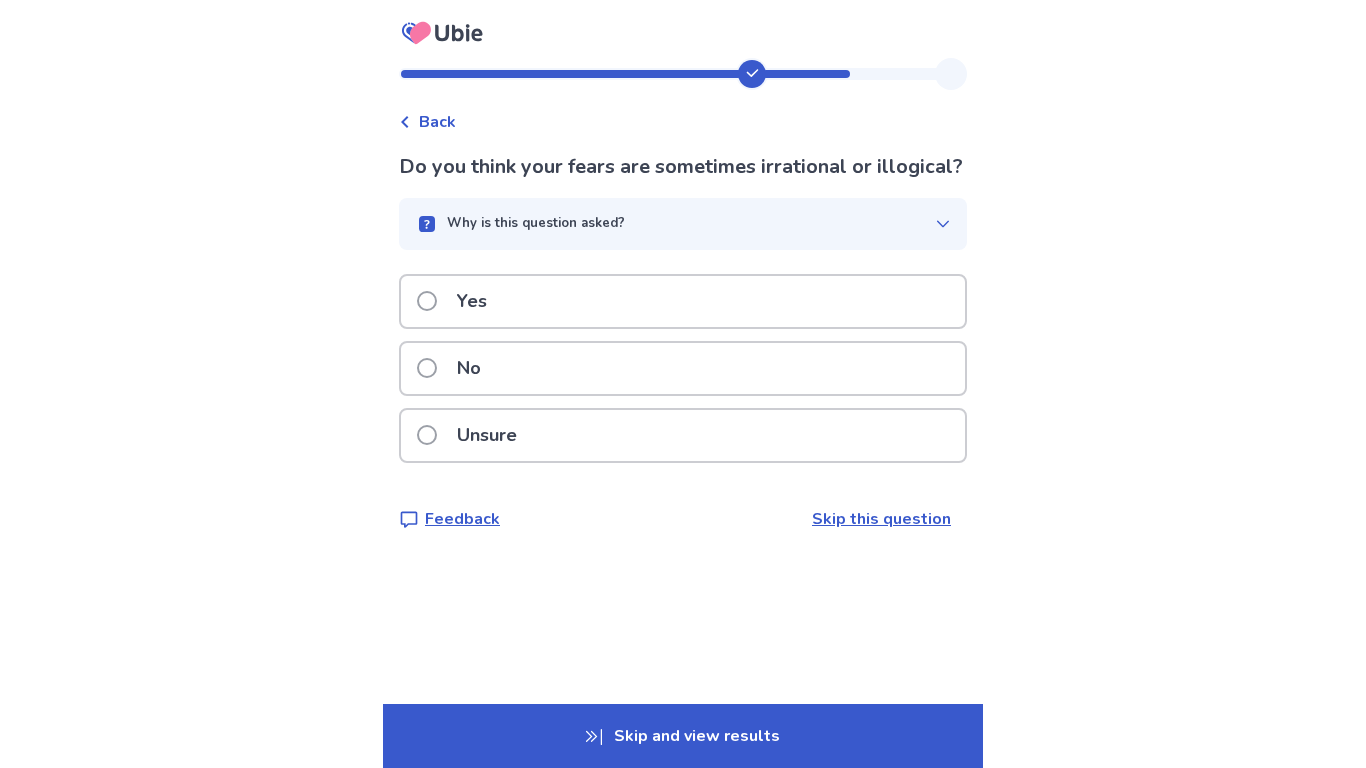 click on "Unsure" at bounding box center [487, 435] 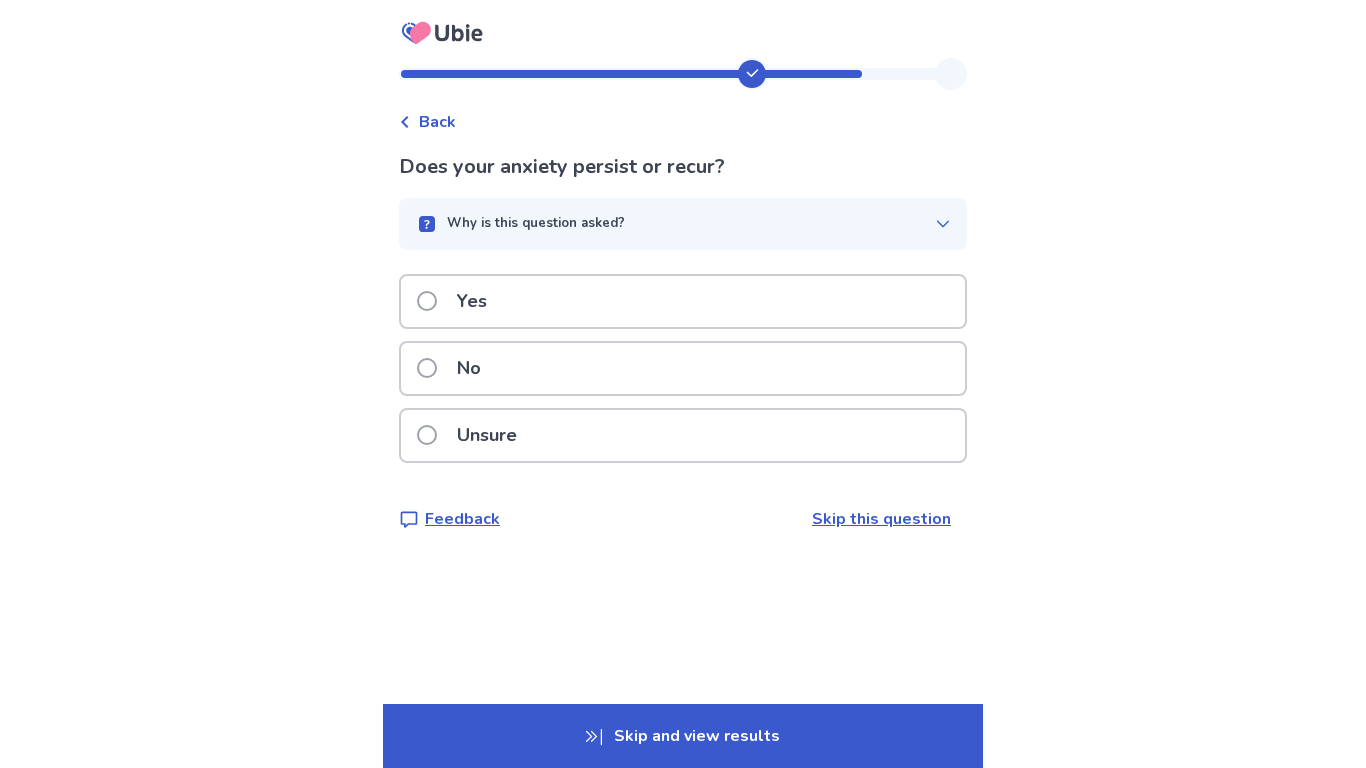 click on "Yes" at bounding box center (683, 301) 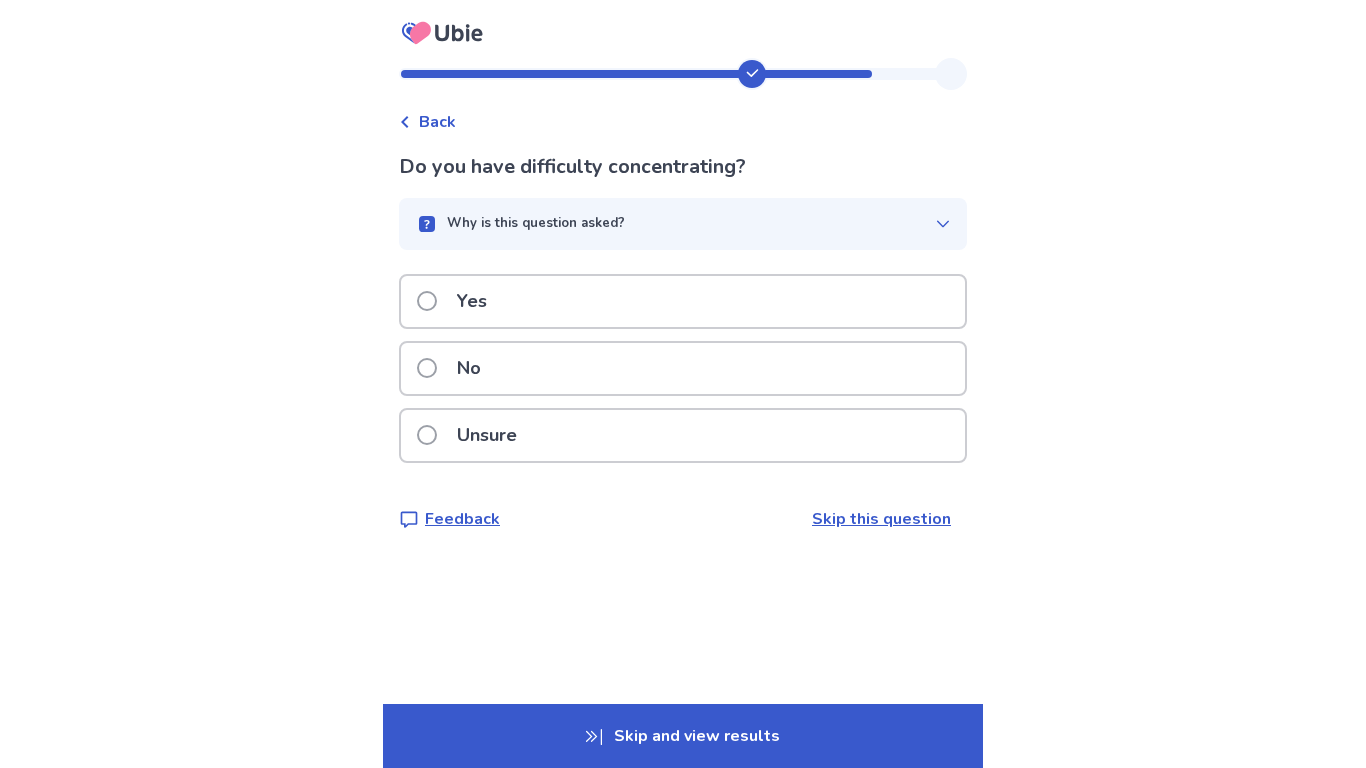 click on "Yes" at bounding box center (683, 301) 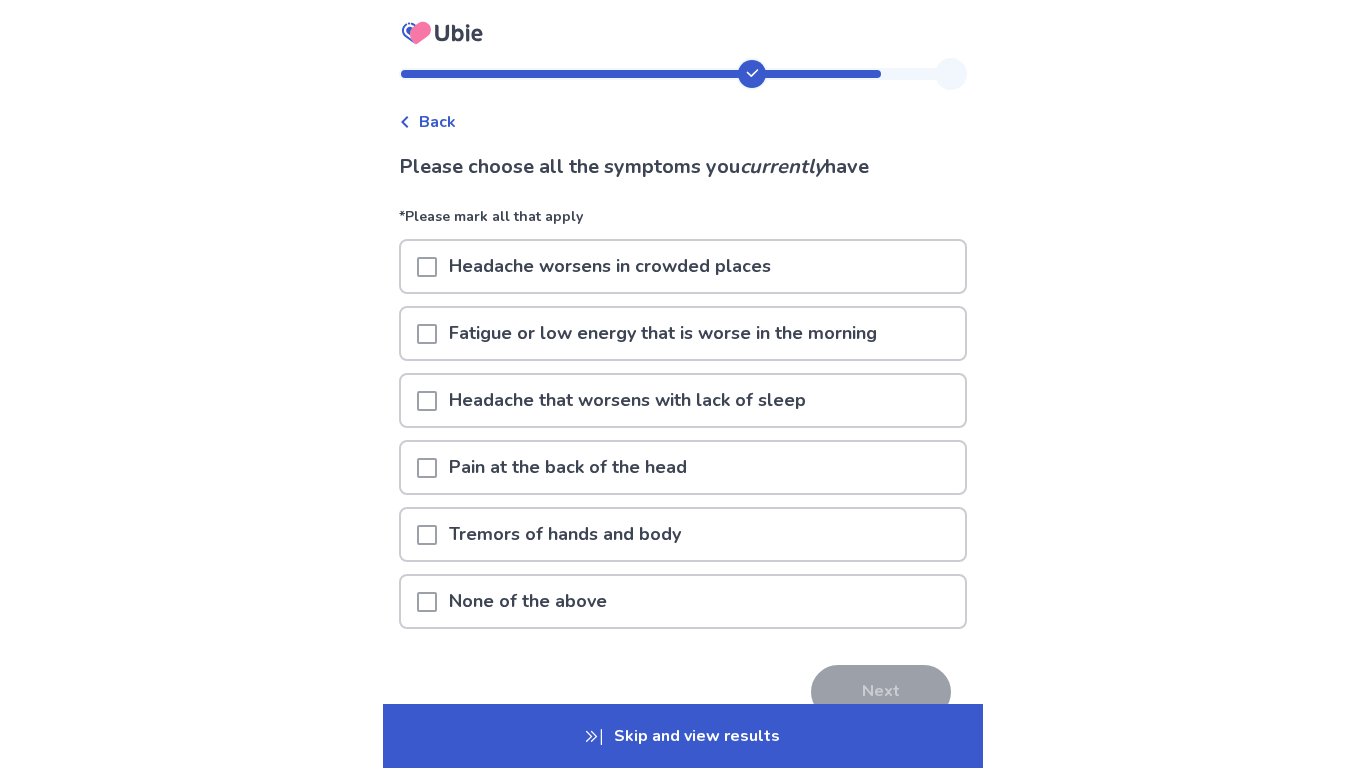 click on "Fatigue or low energy that is worse in the morning" at bounding box center [663, 333] 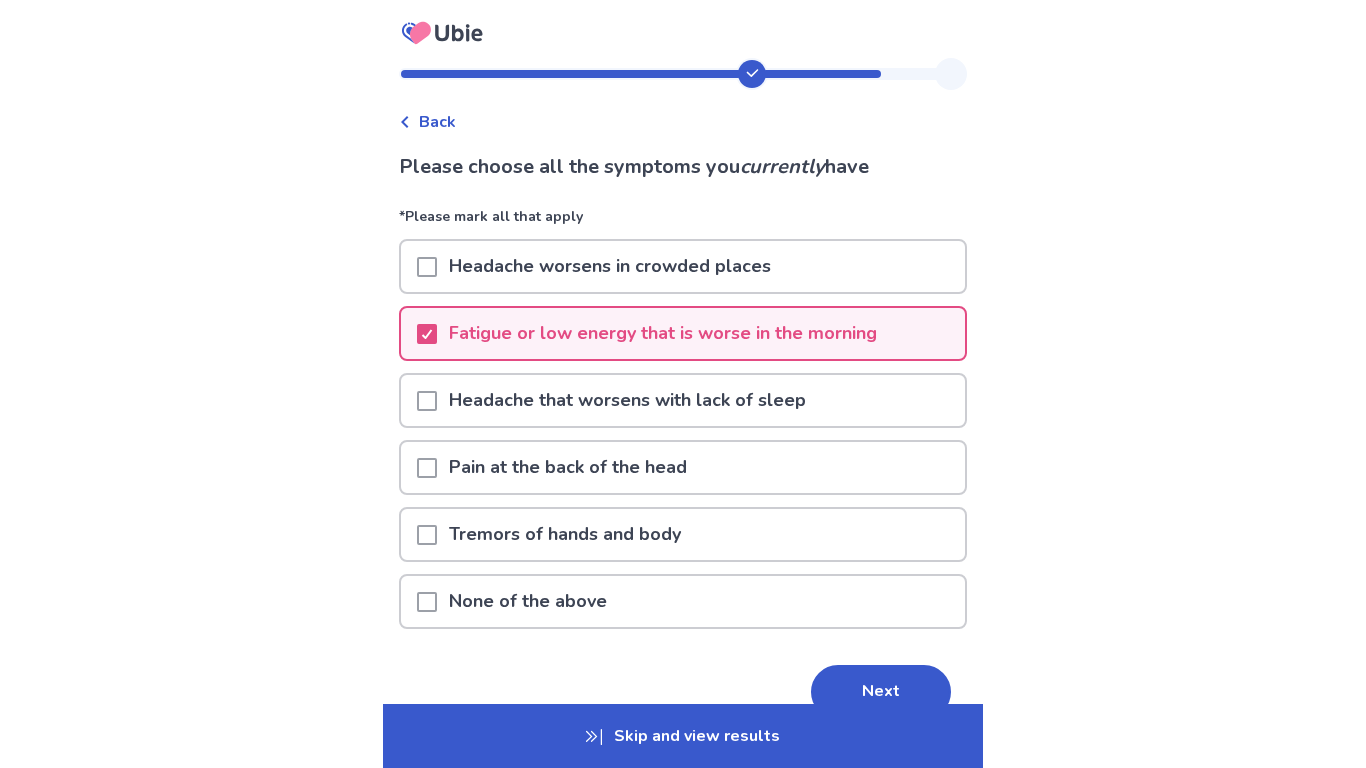 click on "Headache that worsens with lack of sleep" at bounding box center [627, 400] 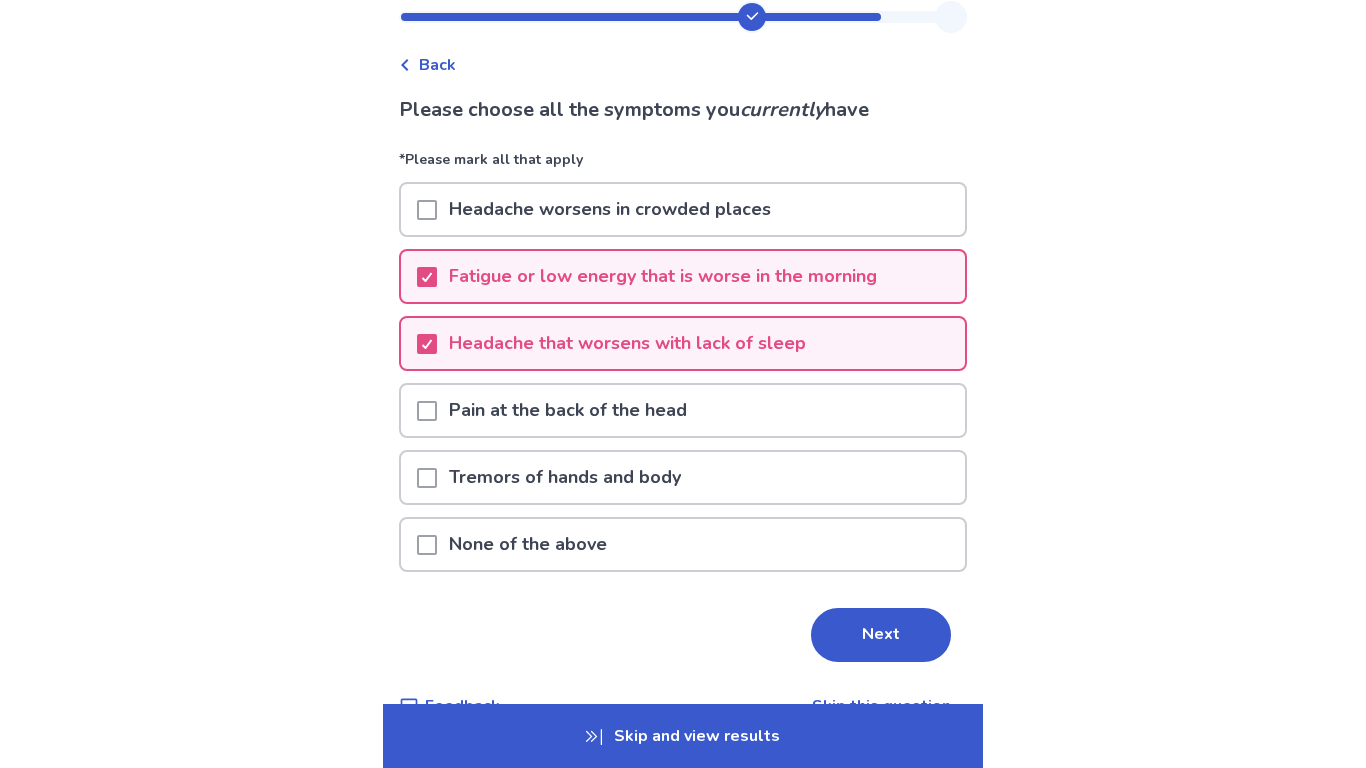 scroll, scrollTop: 60, scrollLeft: 0, axis: vertical 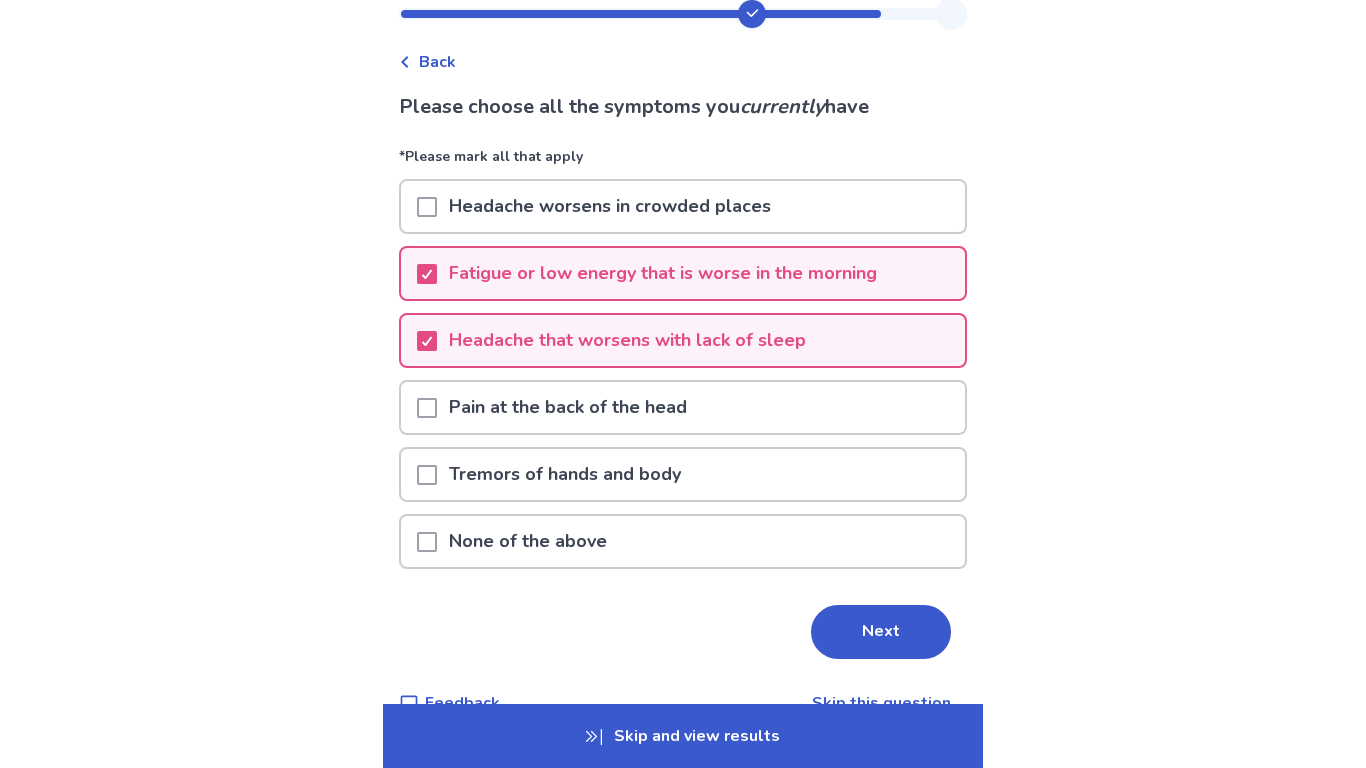 click on "Pain at the back of the head" at bounding box center [568, 407] 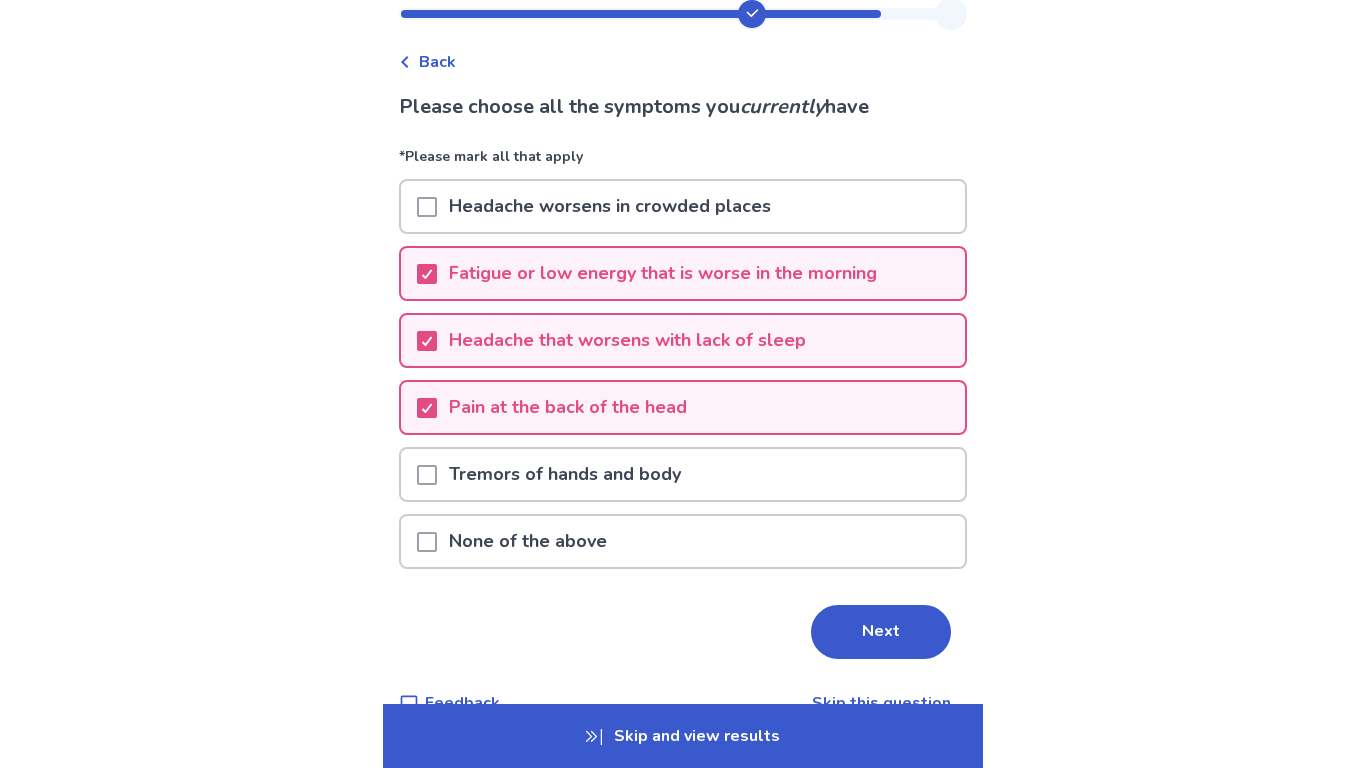 scroll, scrollTop: 103, scrollLeft: 0, axis: vertical 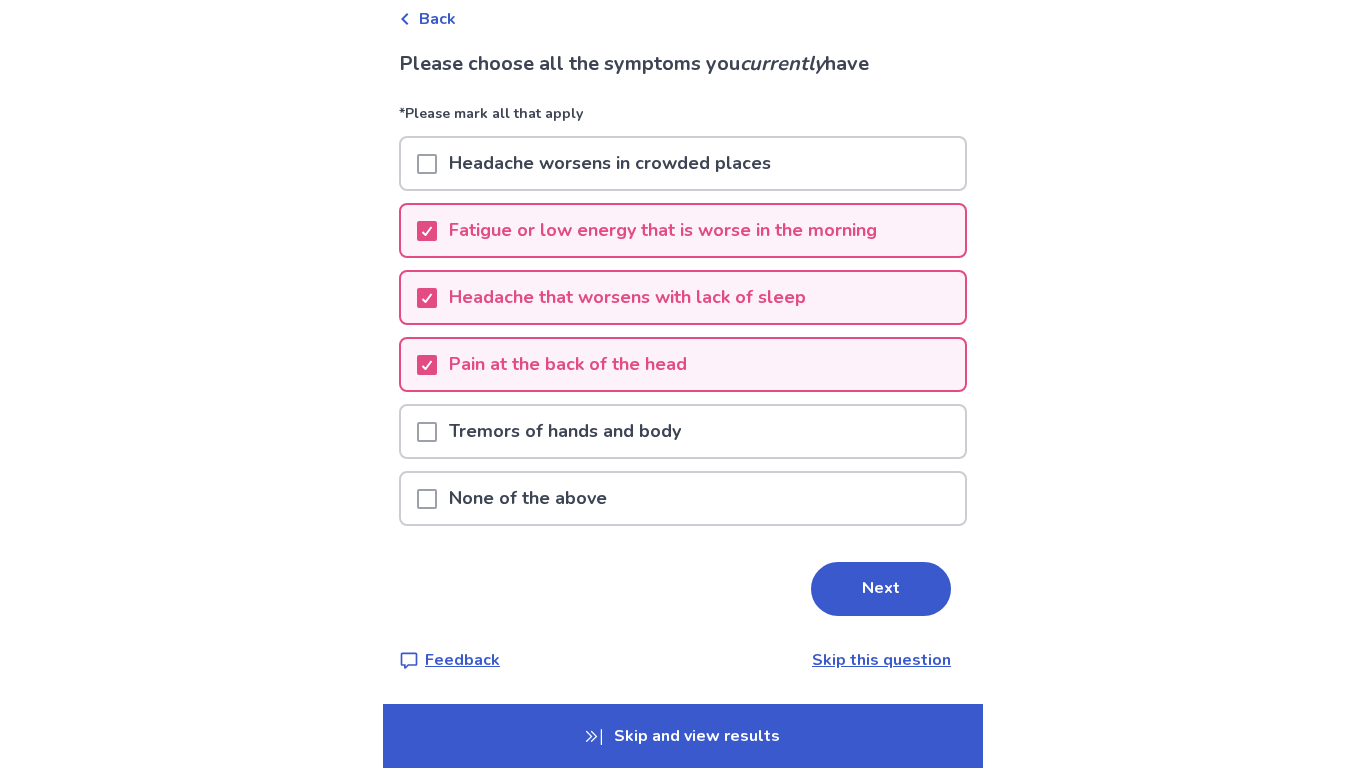 click on "Tremors of hands and body" at bounding box center (565, 431) 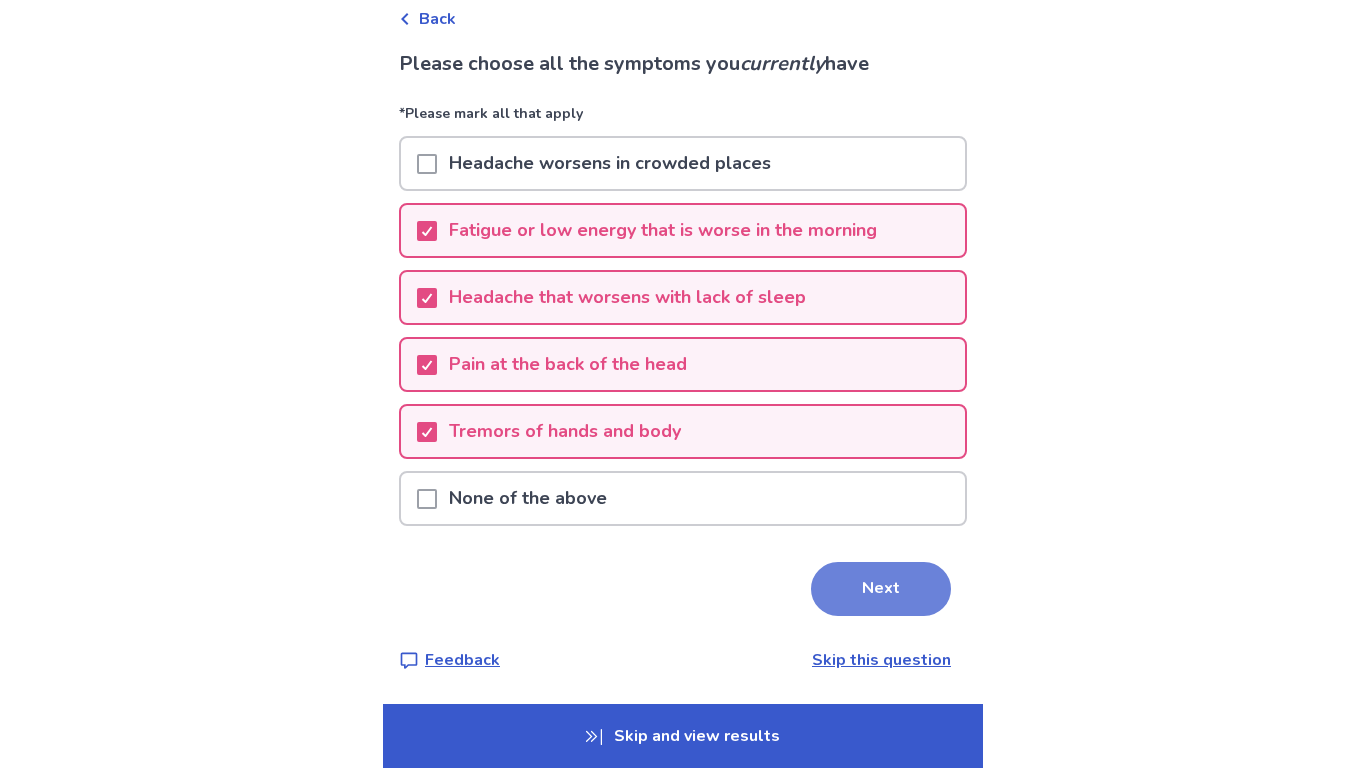 click on "Next" at bounding box center [881, 589] 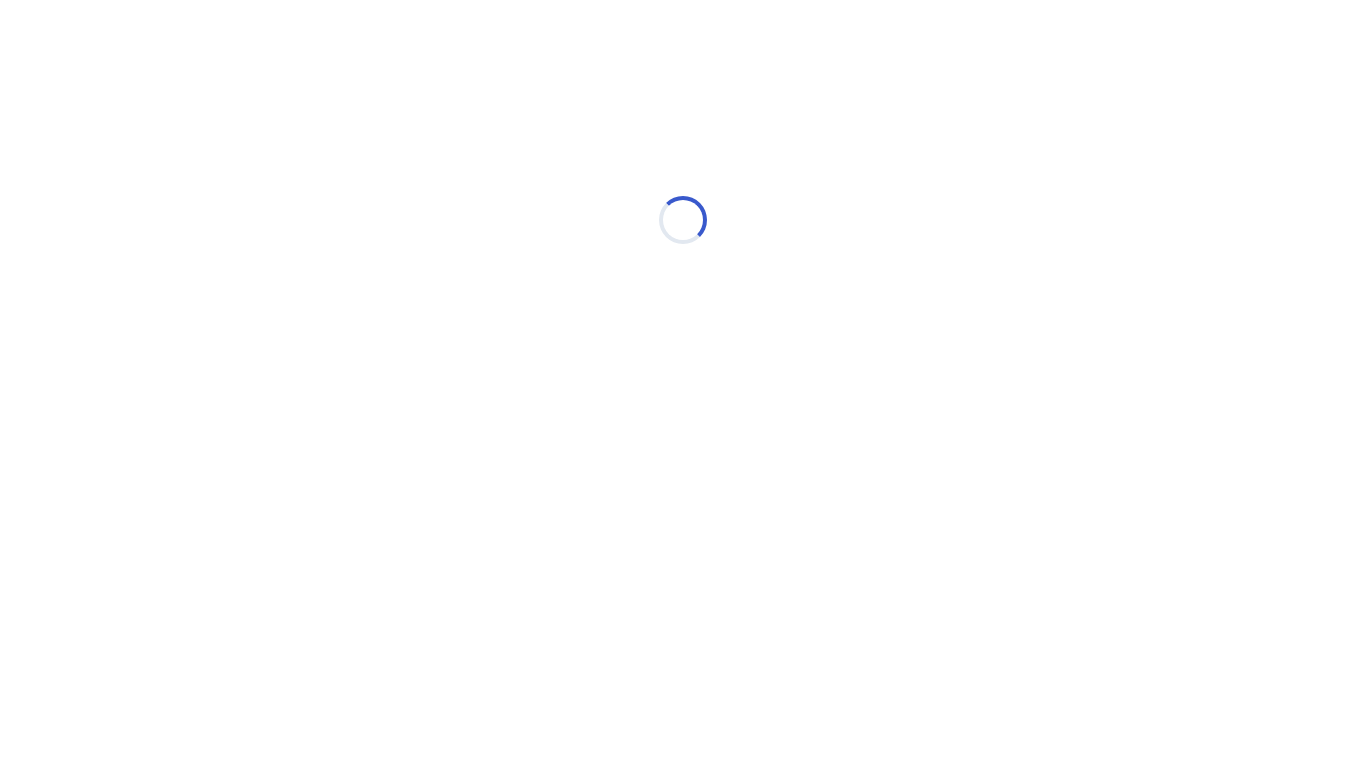 scroll, scrollTop: 0, scrollLeft: 0, axis: both 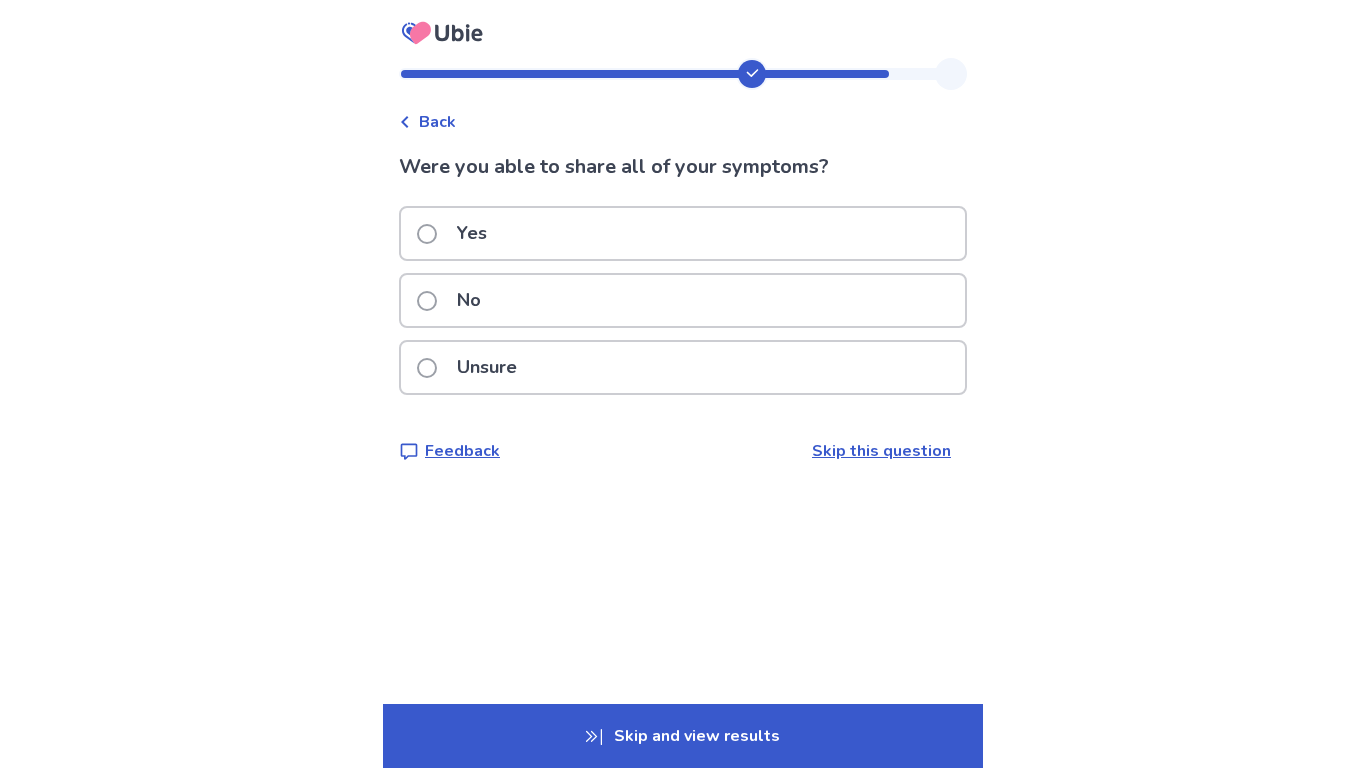 click on "Unsure" at bounding box center (683, 367) 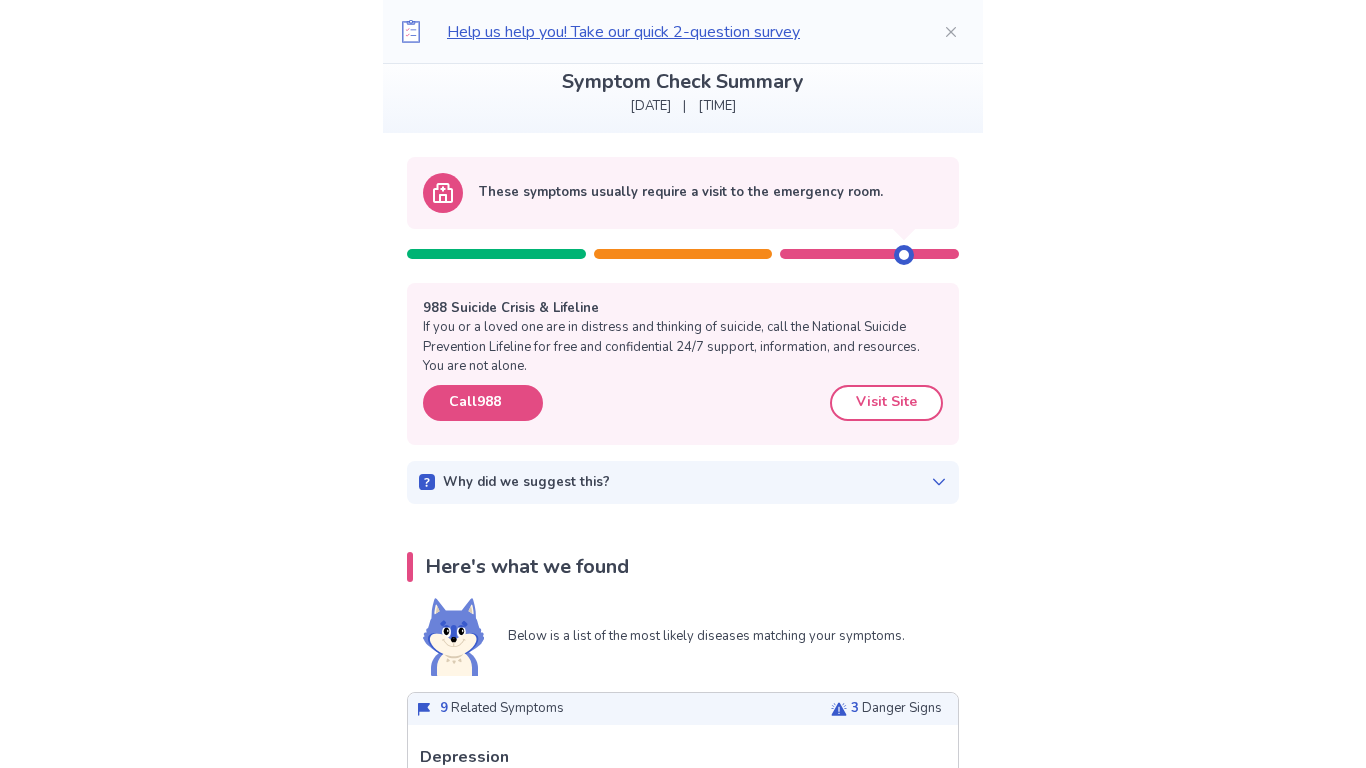 scroll, scrollTop: 125, scrollLeft: 0, axis: vertical 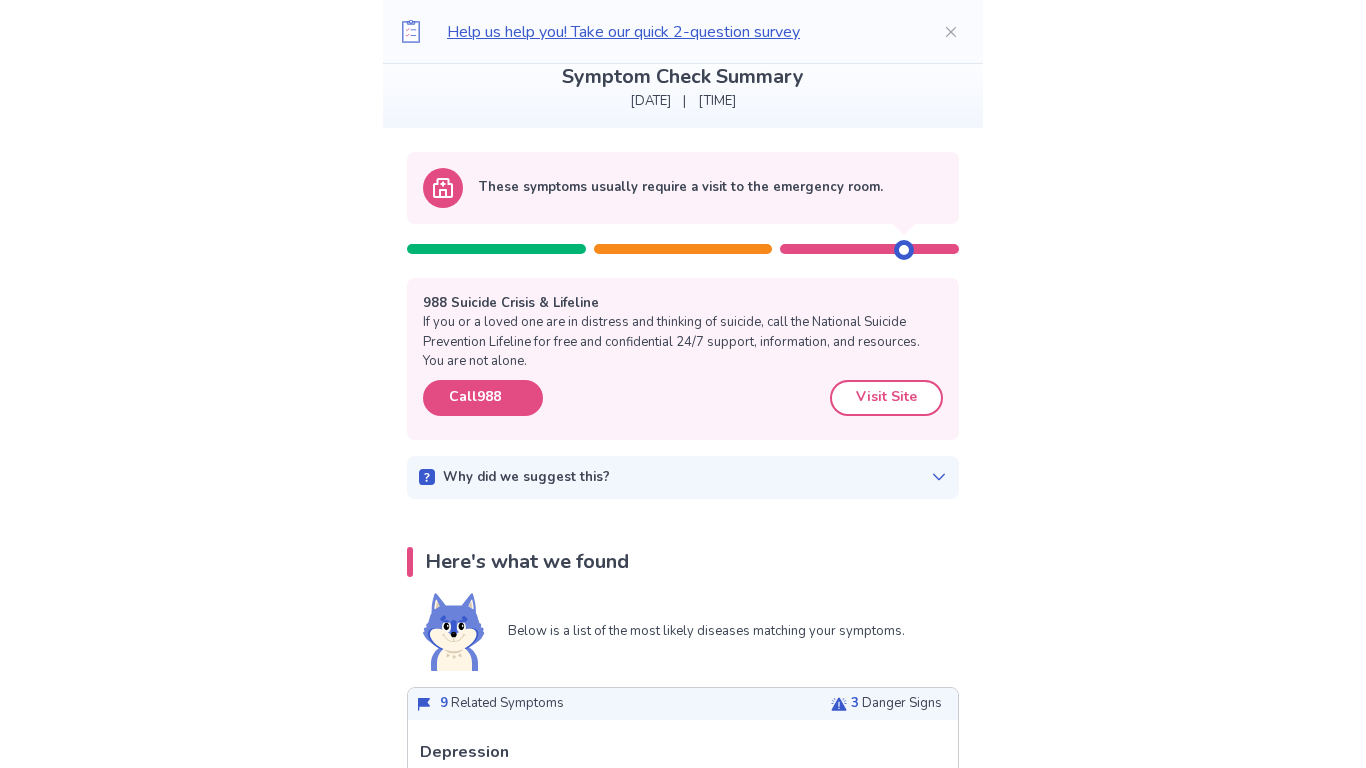 click on "Why did we suggest this?" at bounding box center (683, 478) 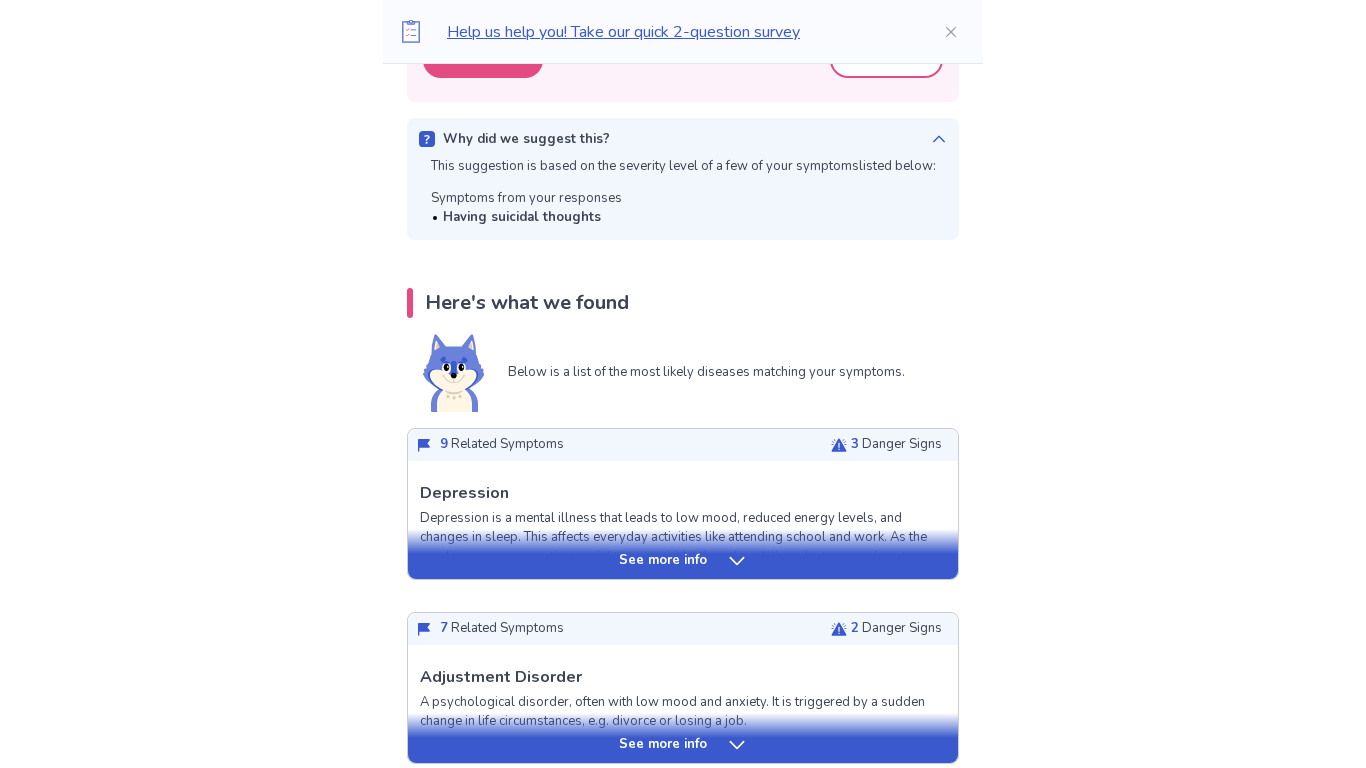 scroll, scrollTop: 464, scrollLeft: 0, axis: vertical 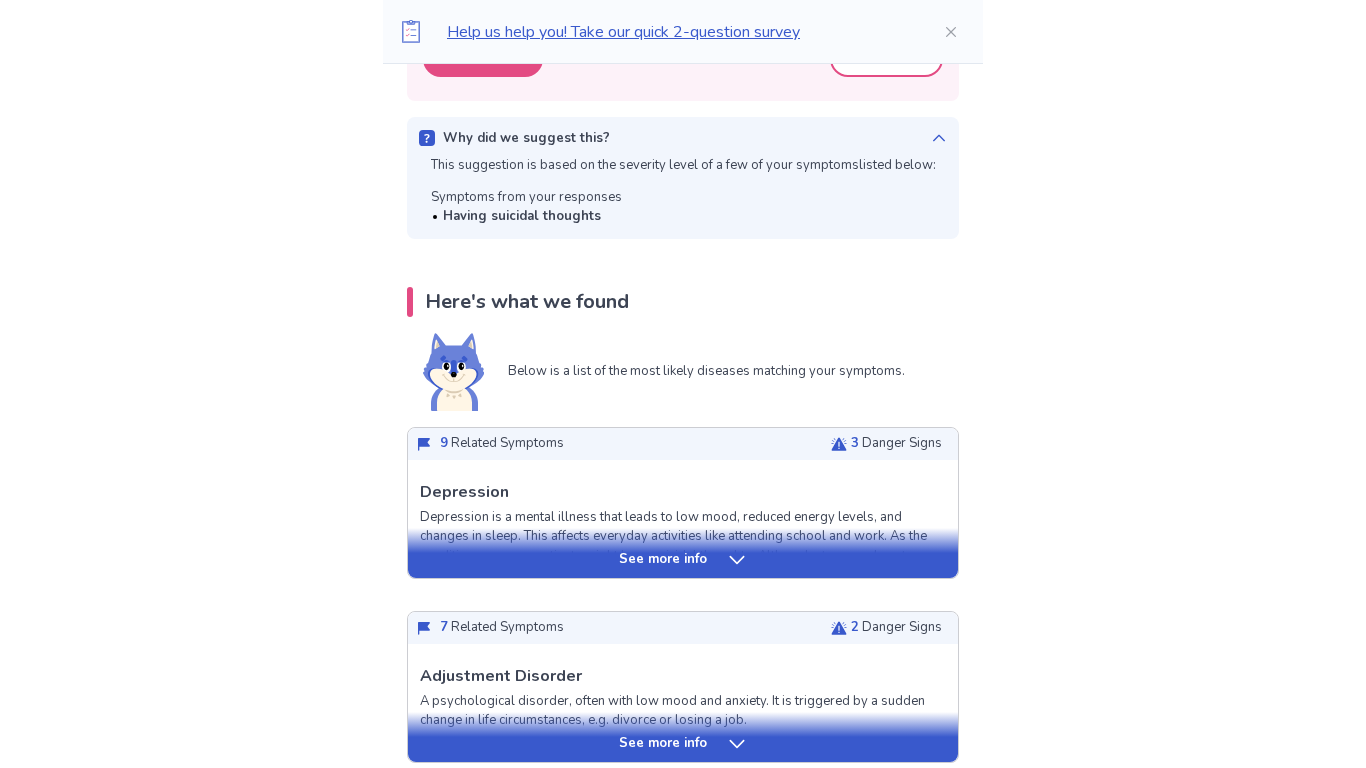click 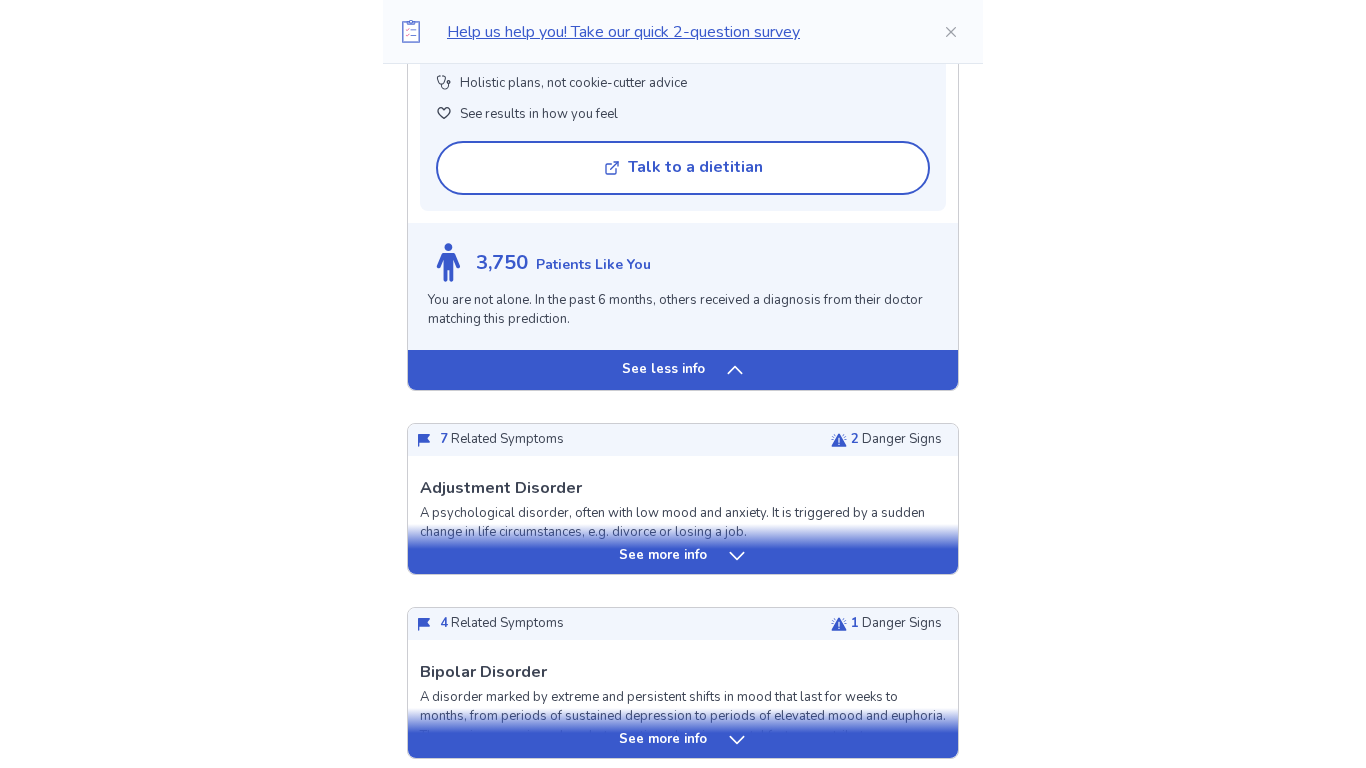 scroll, scrollTop: 2042, scrollLeft: 0, axis: vertical 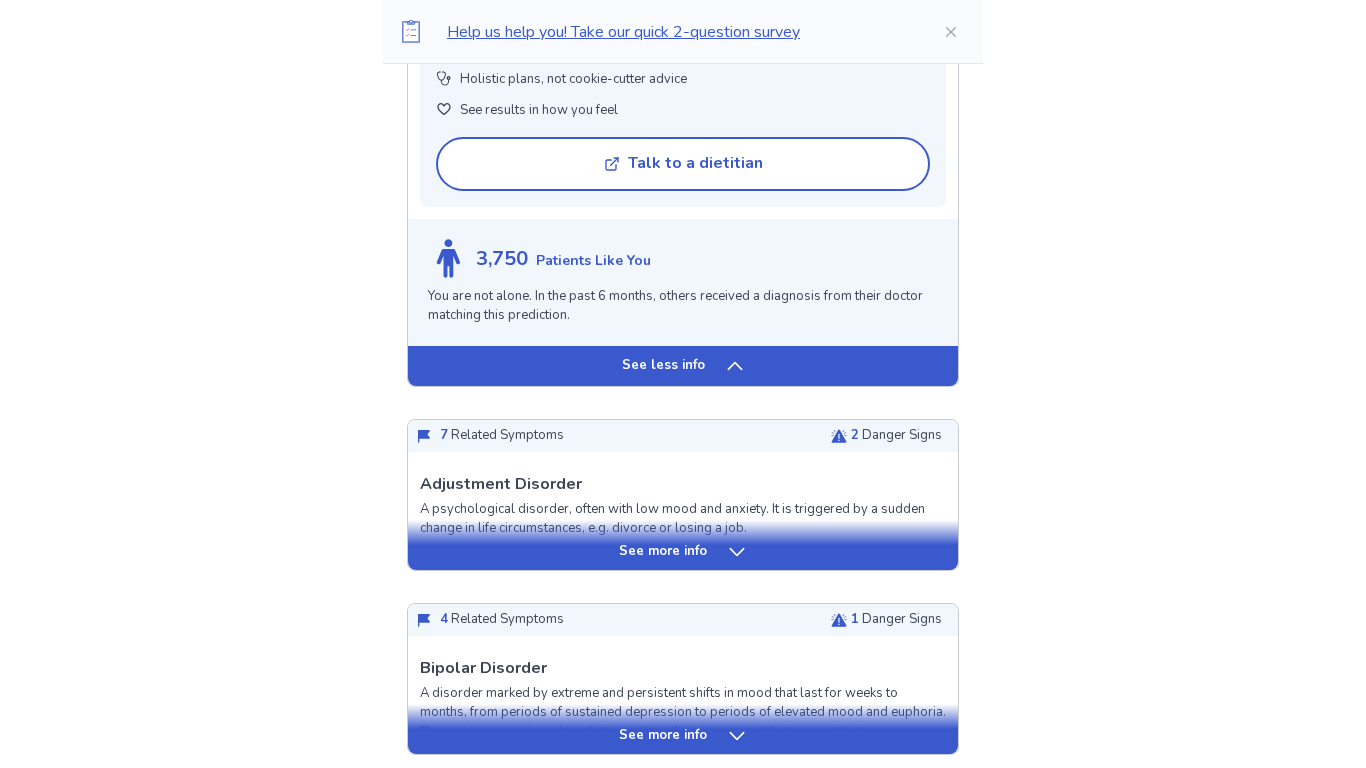 click 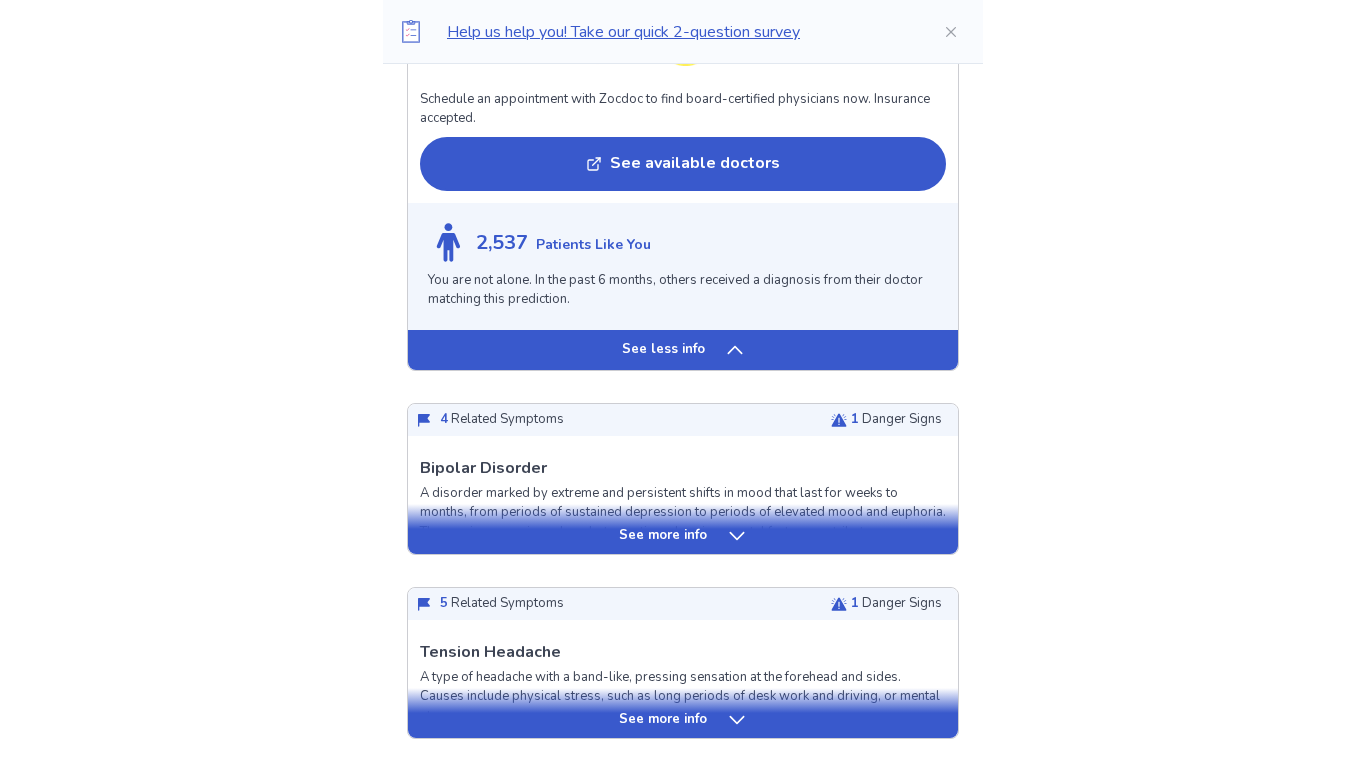 scroll, scrollTop: 3749, scrollLeft: 0, axis: vertical 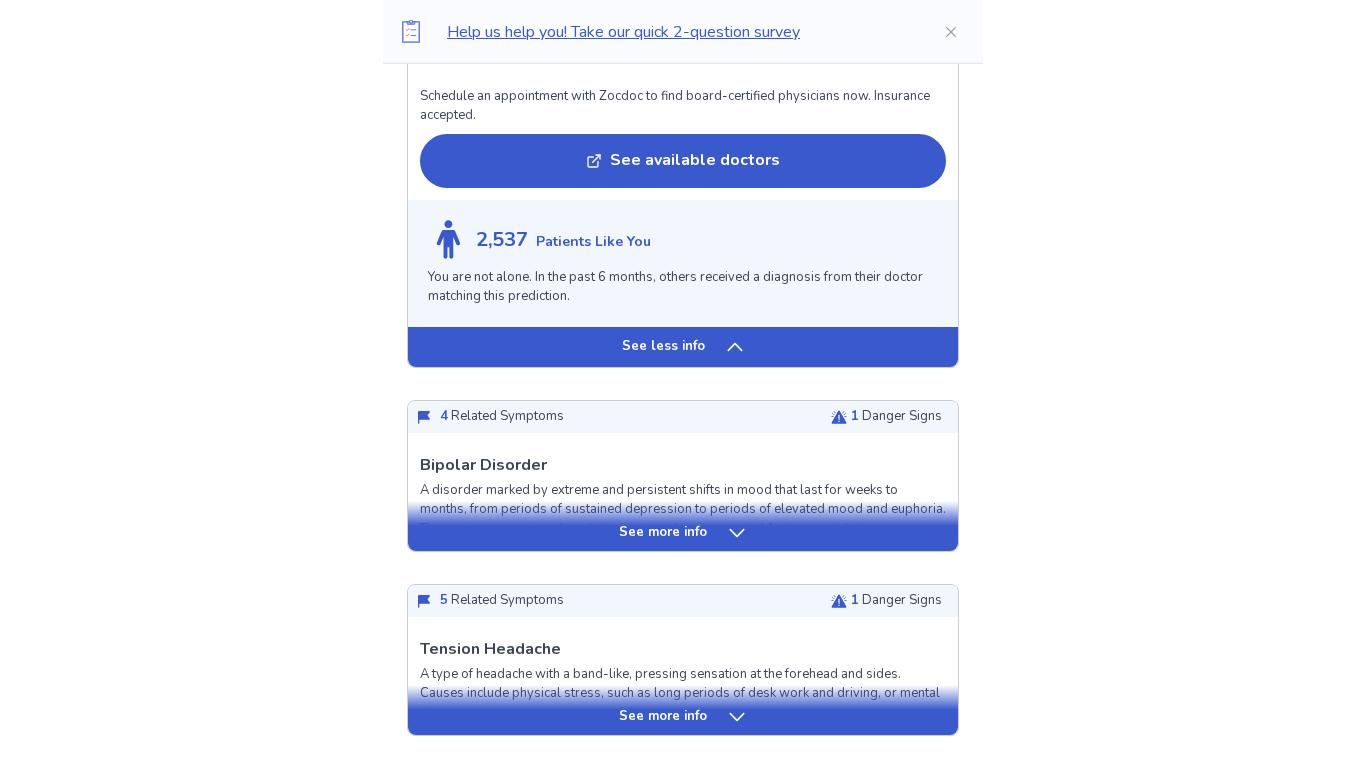 click on "See more info" at bounding box center (683, 533) 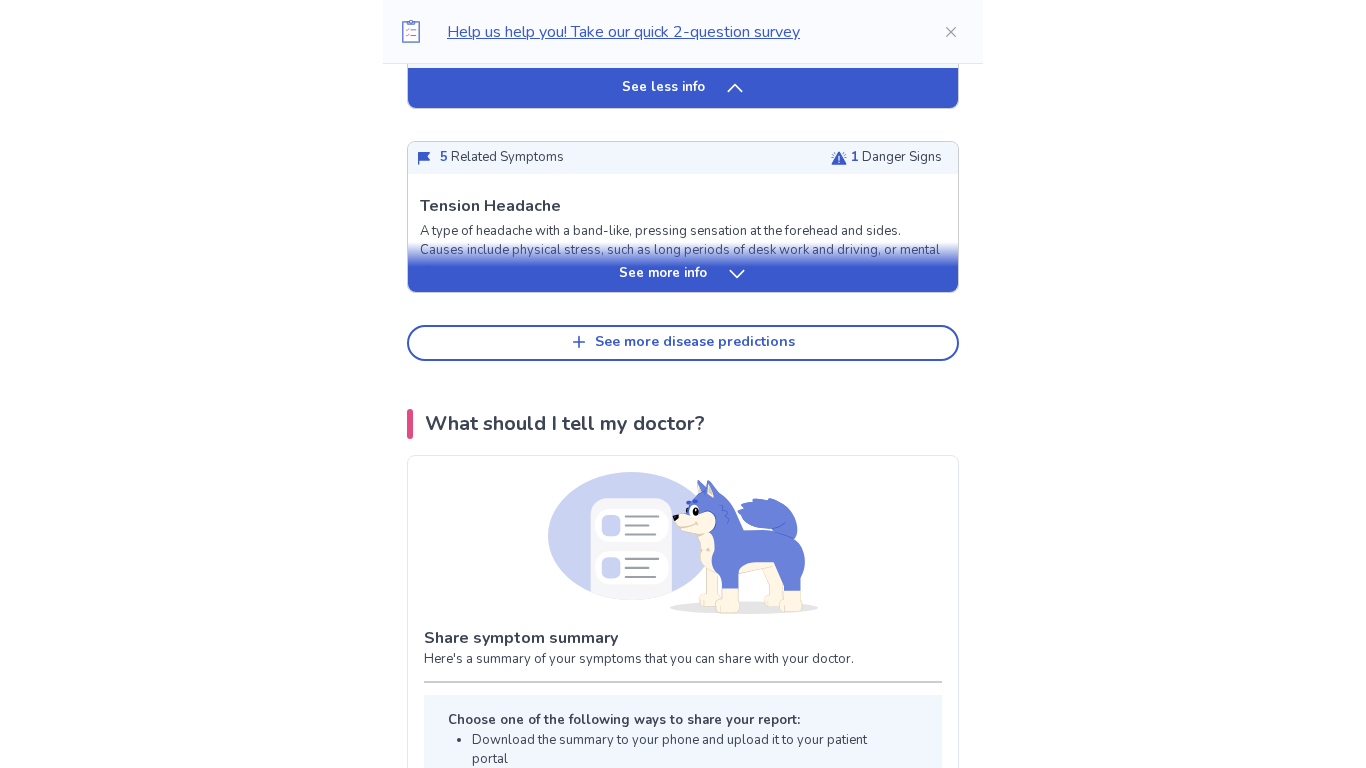 scroll, scrollTop: 5574, scrollLeft: 0, axis: vertical 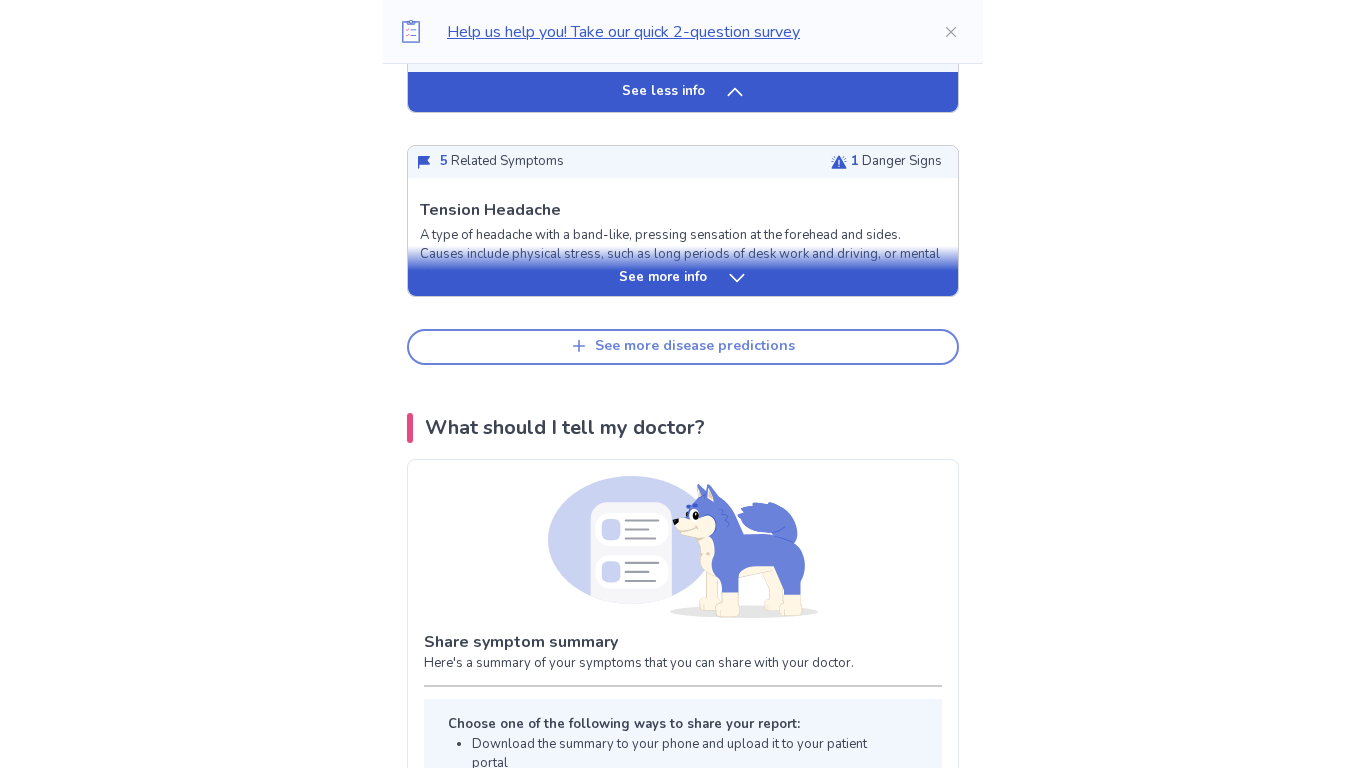click on "See more disease predictions" at bounding box center (695, 346) 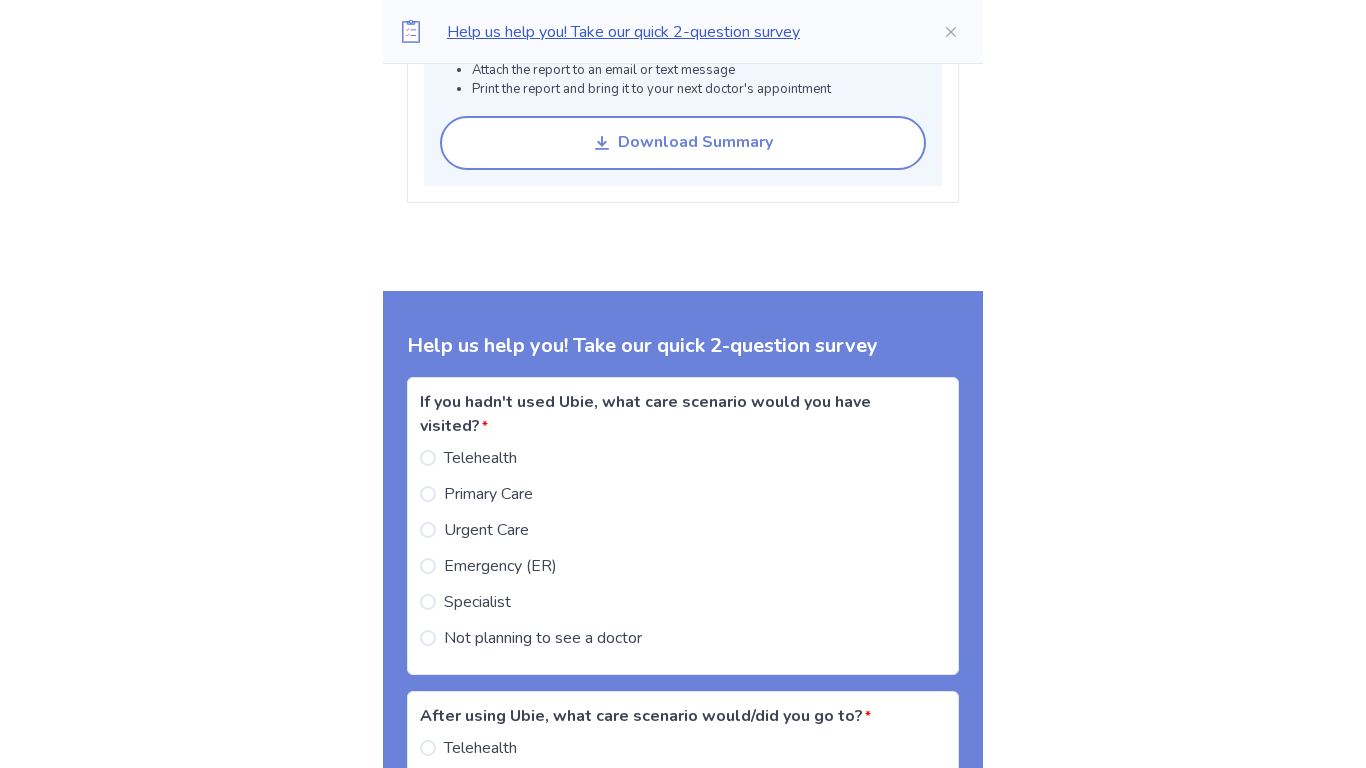 scroll, scrollTop: 6770, scrollLeft: 0, axis: vertical 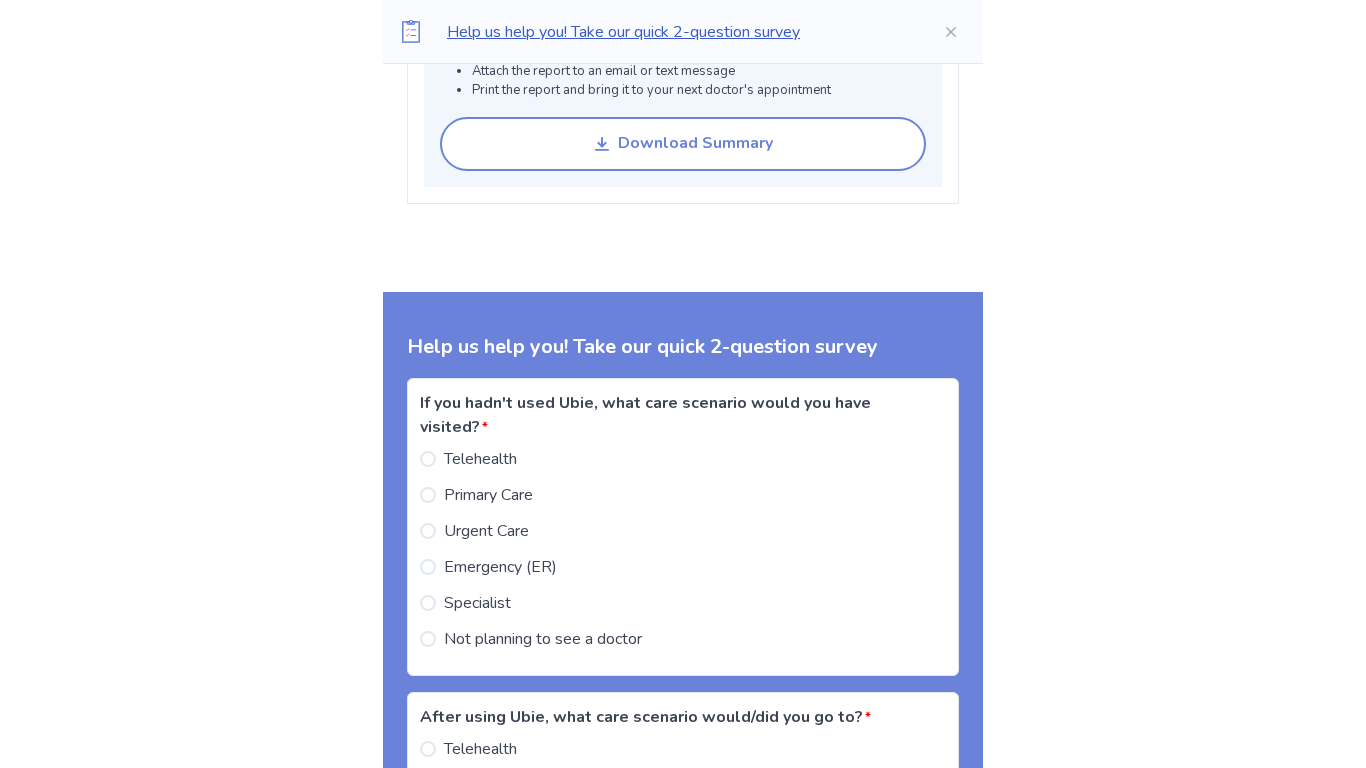 click on "Download Summary" at bounding box center (695, 143) 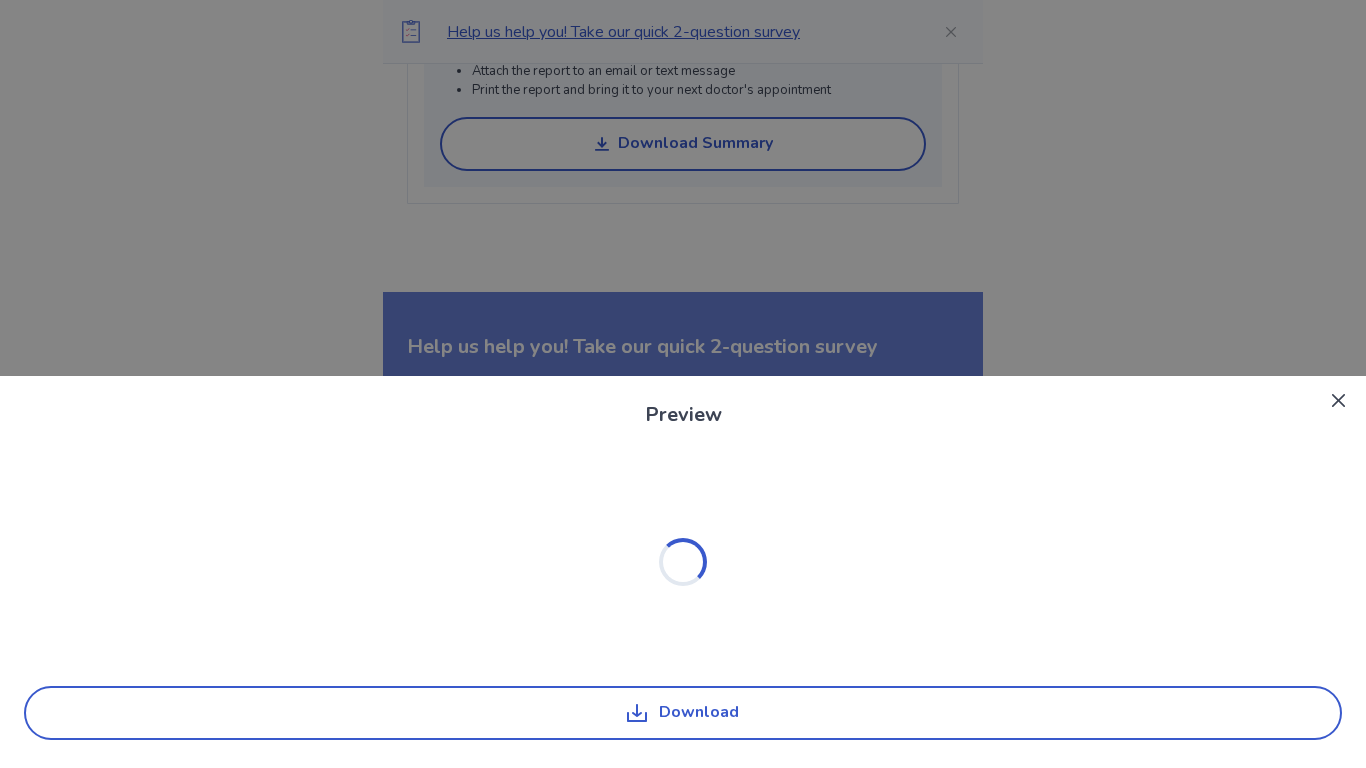 scroll, scrollTop: 0, scrollLeft: 0, axis: both 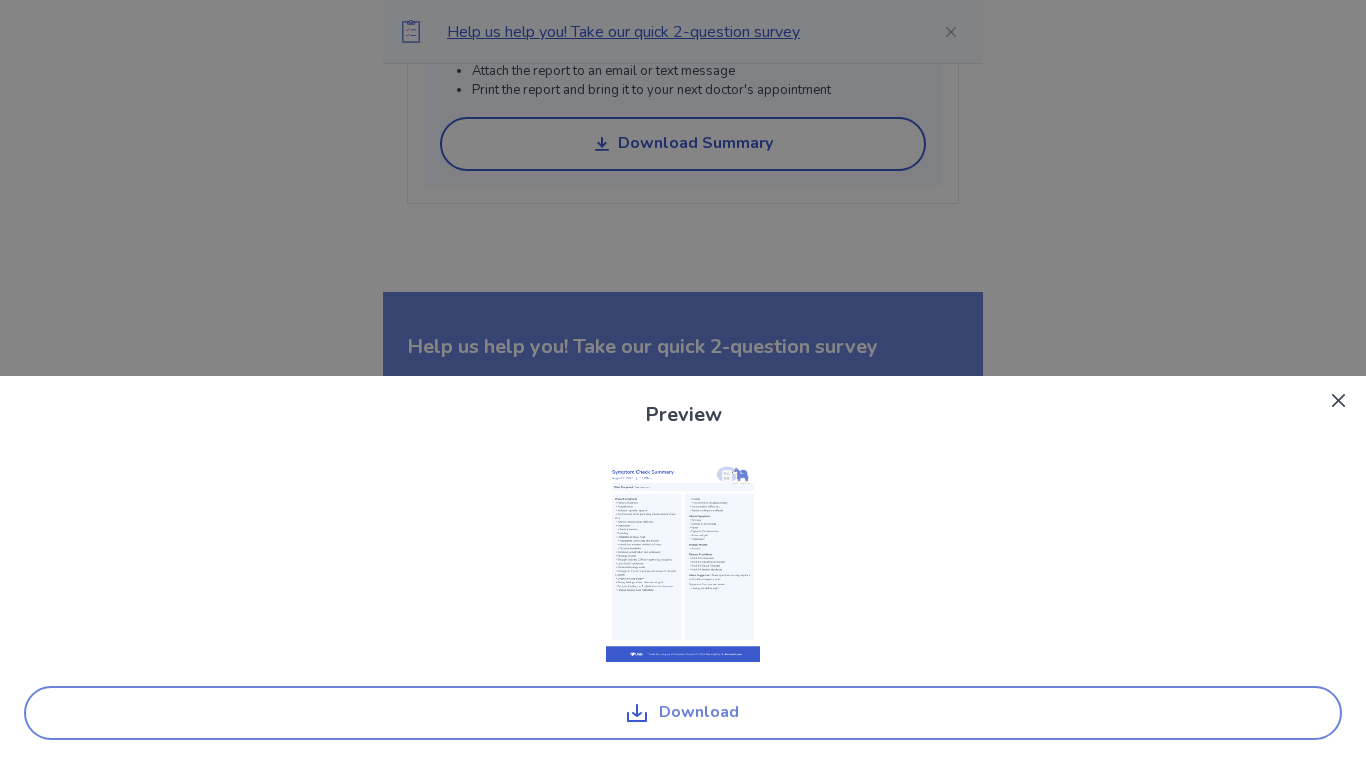 click on "Download" at bounding box center [683, 713] 